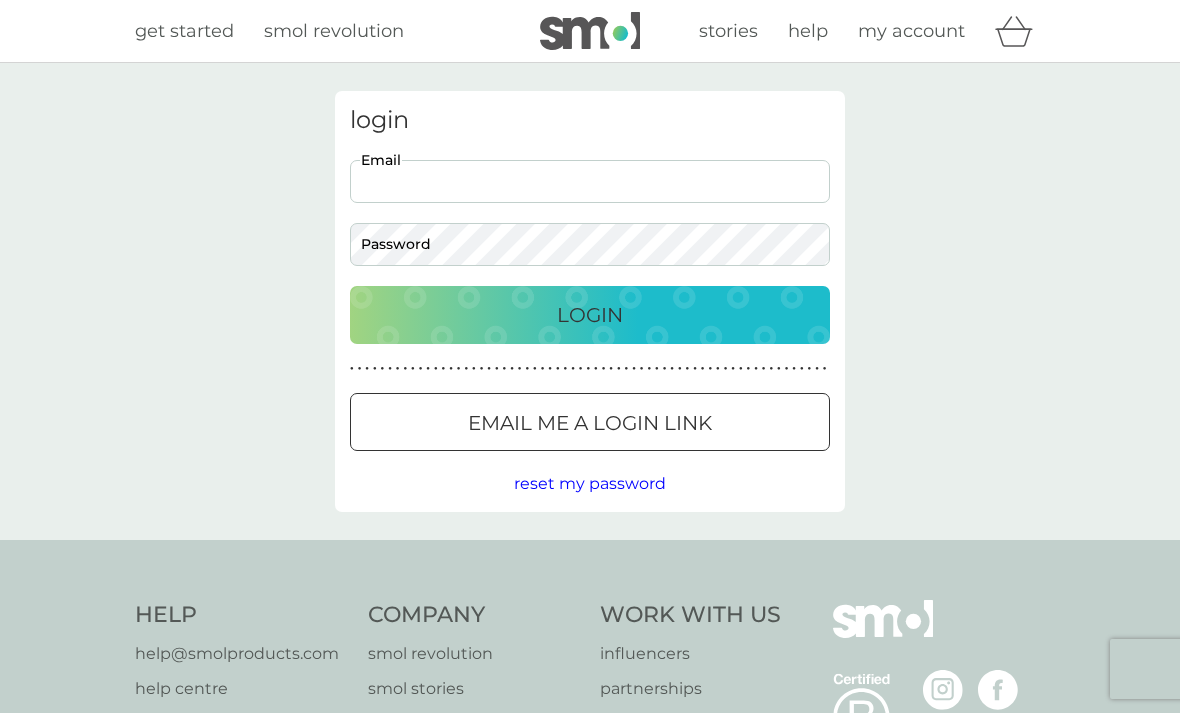 scroll, scrollTop: 0, scrollLeft: 0, axis: both 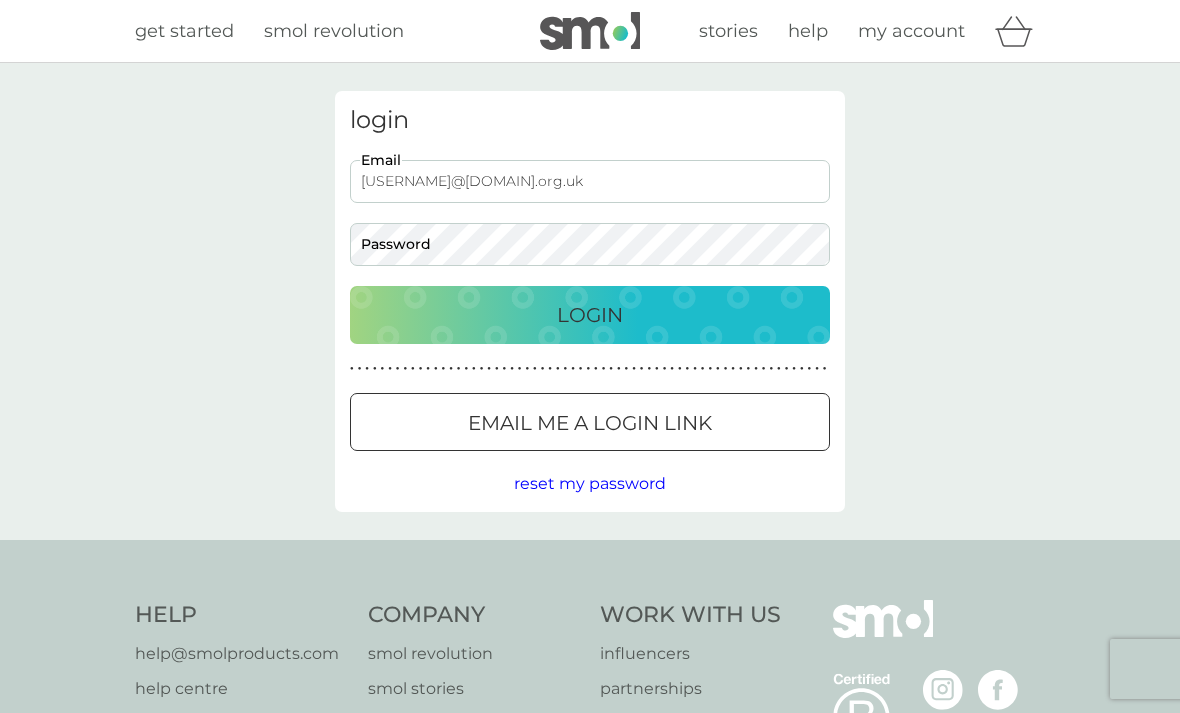 click on "Login" at bounding box center (590, 315) 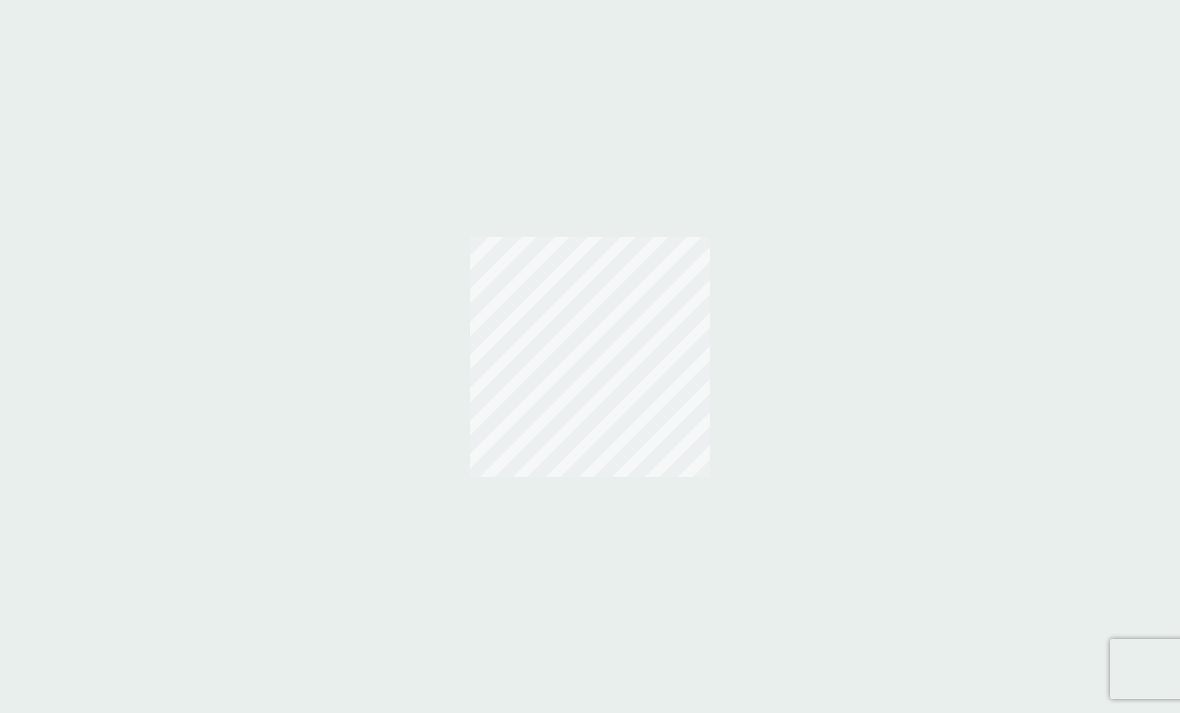 scroll, scrollTop: 0, scrollLeft: 0, axis: both 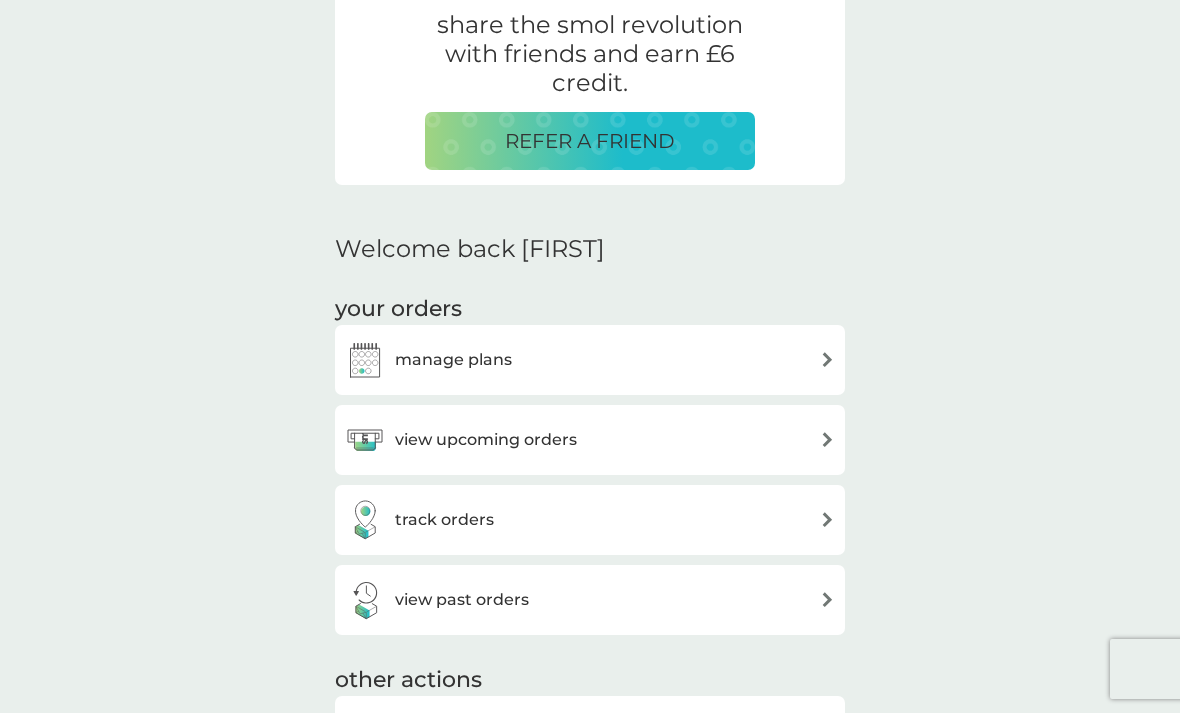 click on "view upcoming orders" at bounding box center (486, 440) 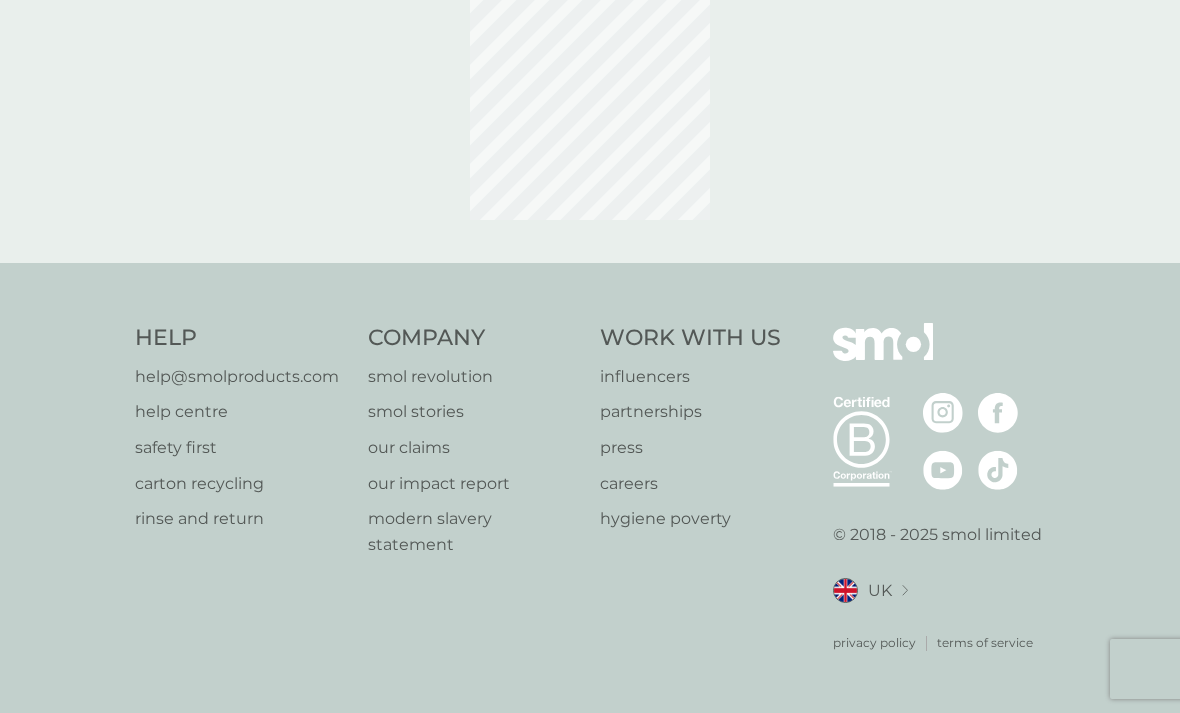 scroll, scrollTop: 0, scrollLeft: 0, axis: both 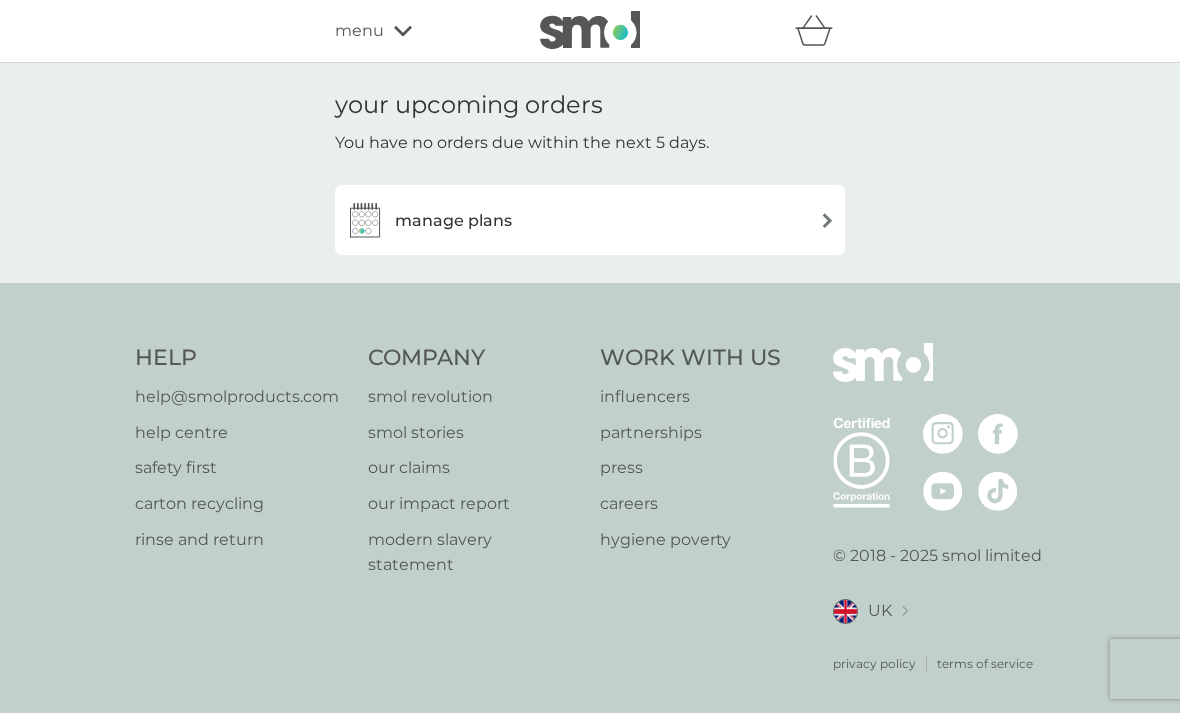 click on "manage plans" at bounding box center [590, 220] 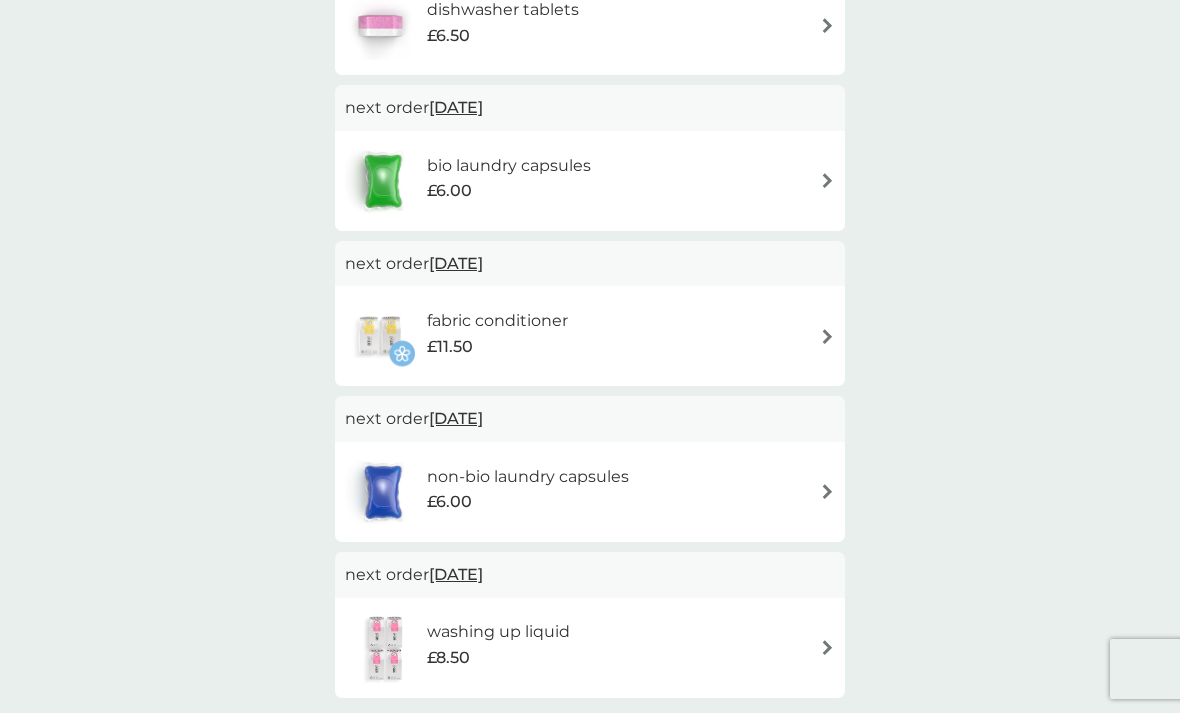 scroll, scrollTop: 268, scrollLeft: 0, axis: vertical 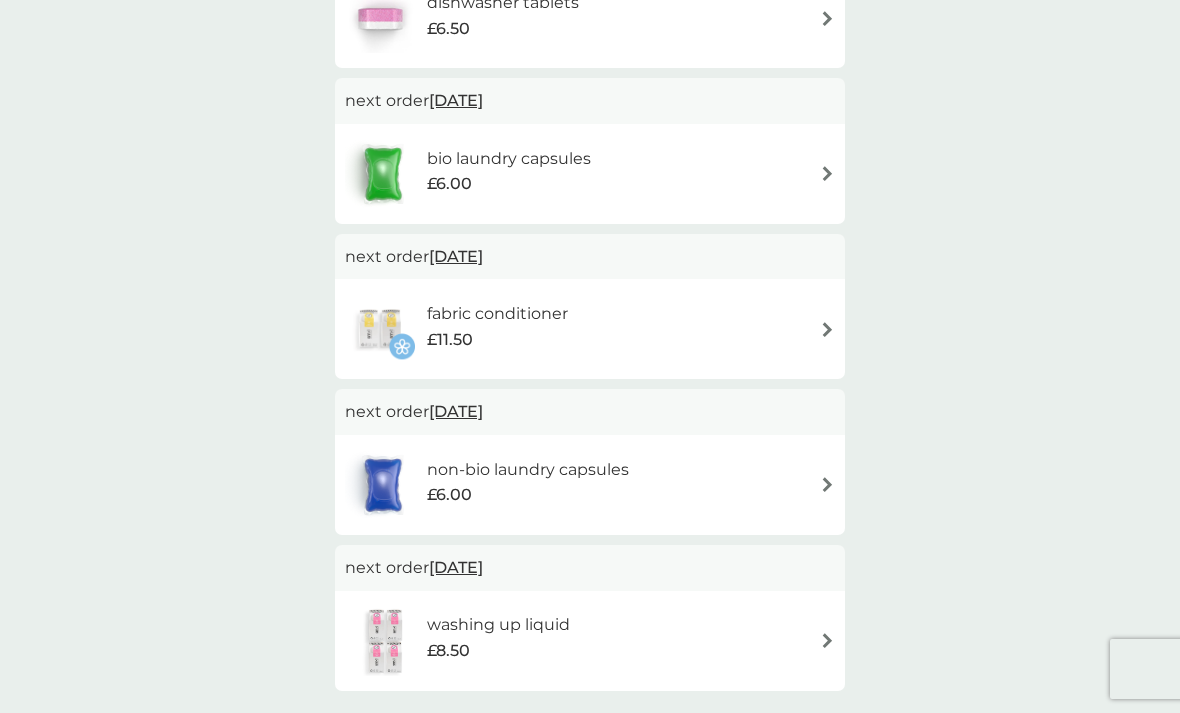 click on "fabric conditioner £11.50" at bounding box center (590, 329) 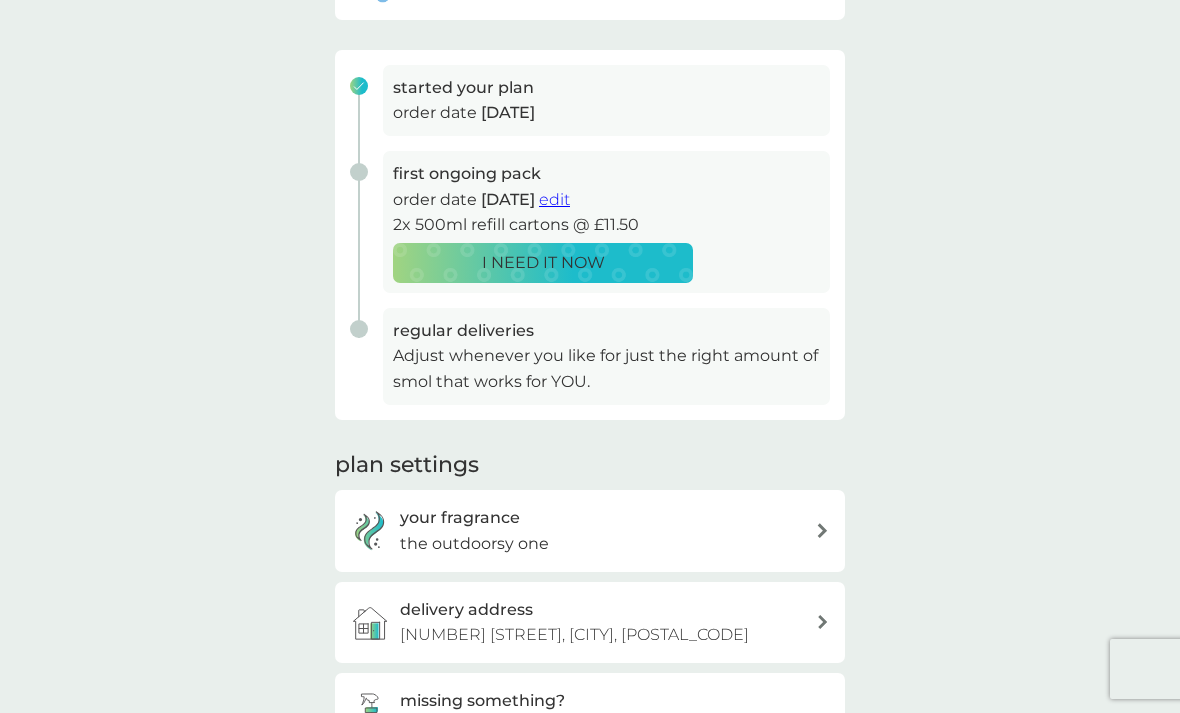scroll, scrollTop: 0, scrollLeft: 0, axis: both 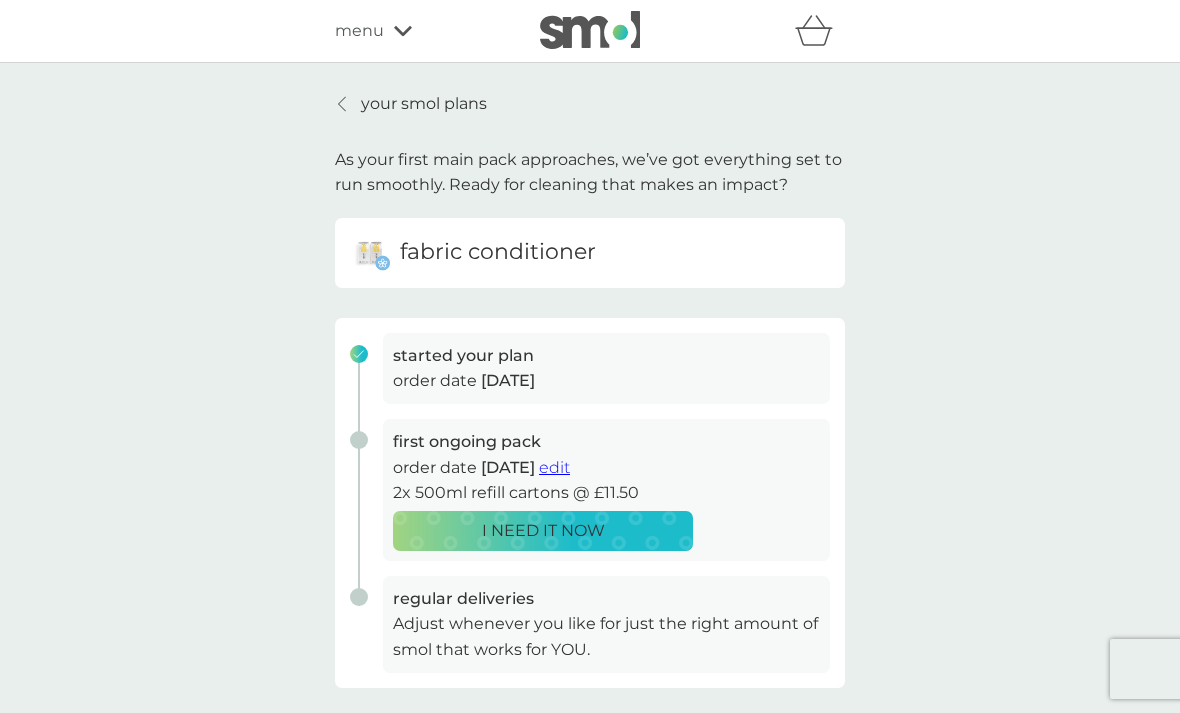 click on "I NEED IT NOW" at bounding box center (543, 531) 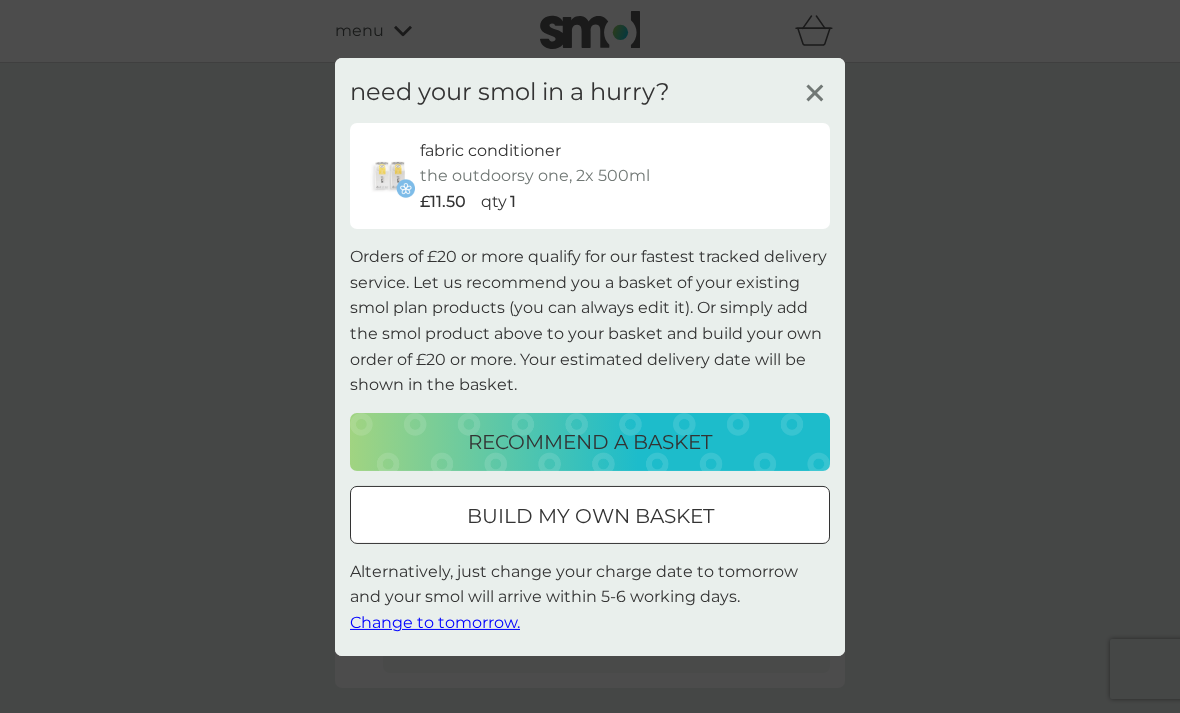 click on "build my own basket" at bounding box center [590, 516] 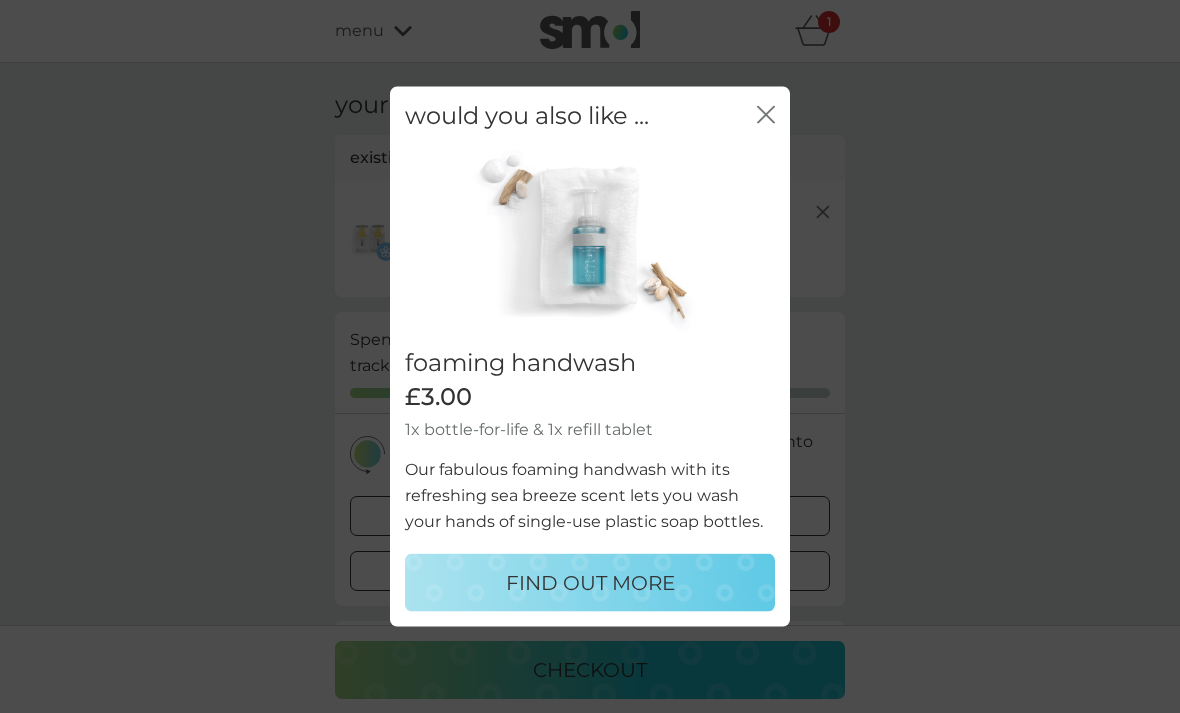 click 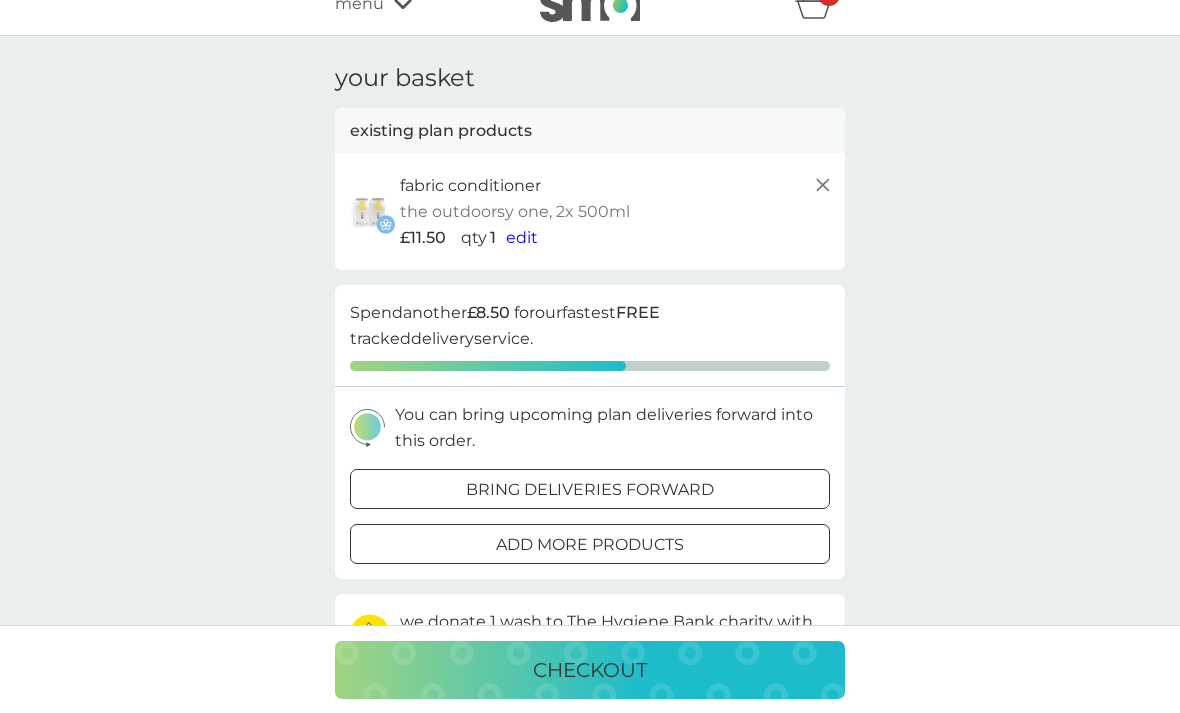 scroll, scrollTop: 0, scrollLeft: 0, axis: both 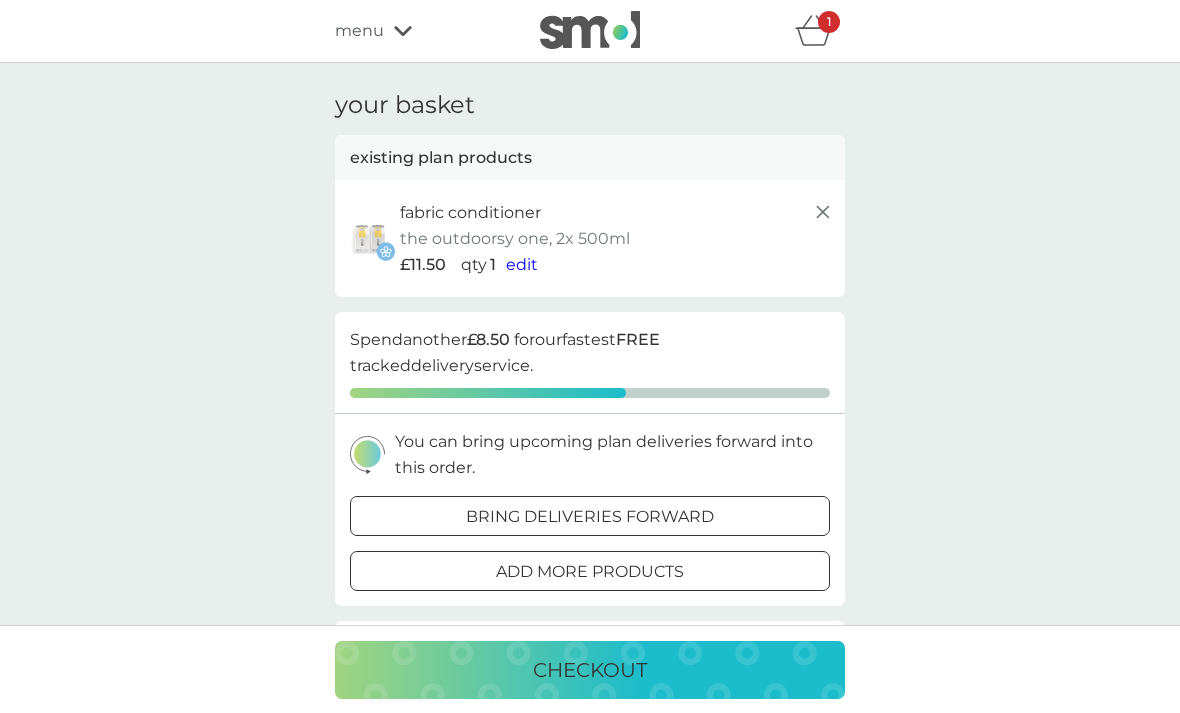 click at bounding box center (590, 571) 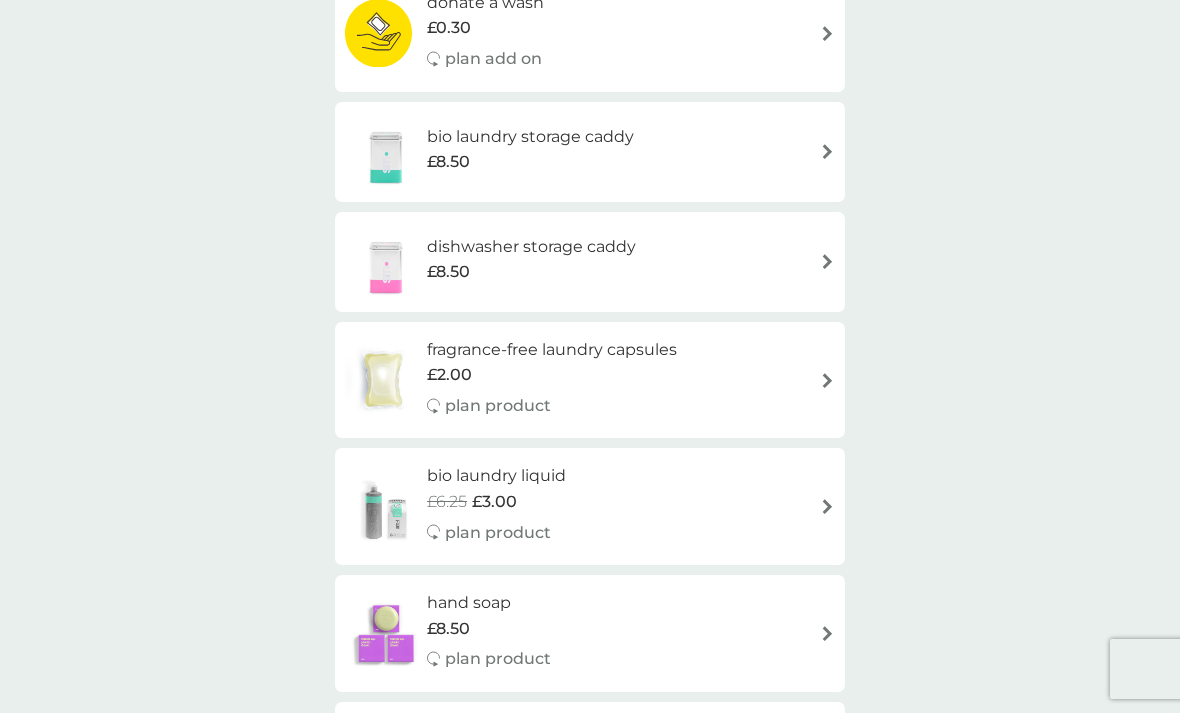scroll, scrollTop: 991, scrollLeft: 0, axis: vertical 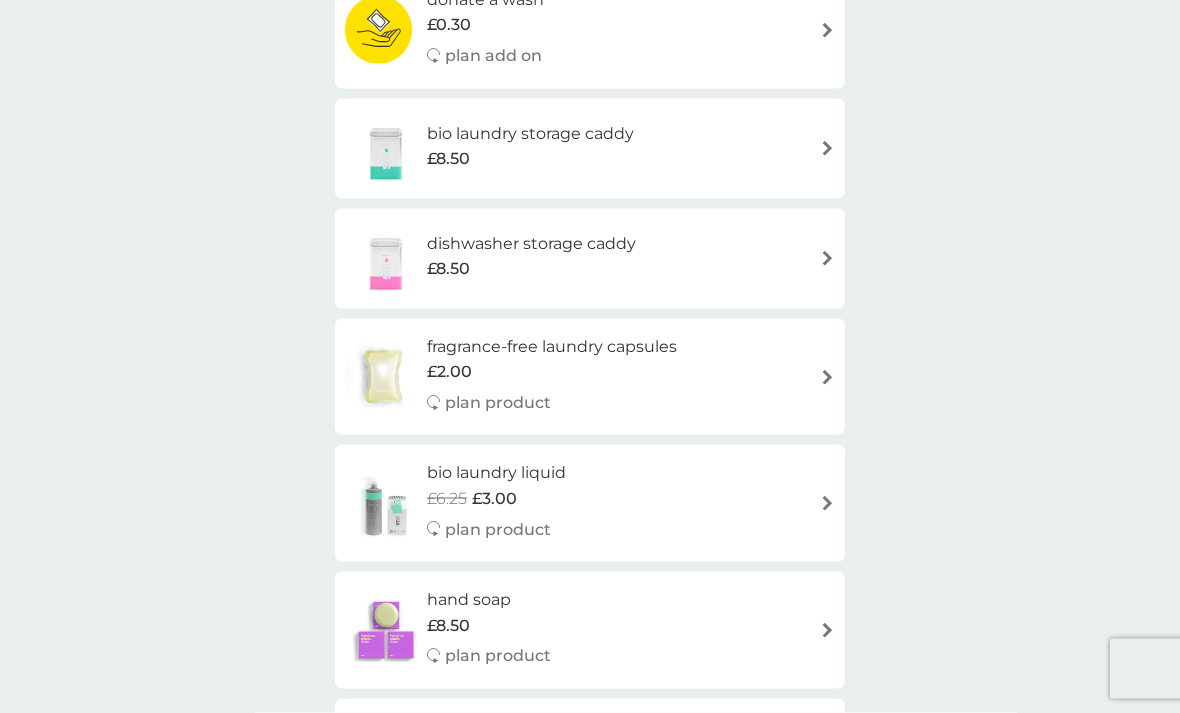 click on "dishwasher storage caddy" at bounding box center [531, 244] 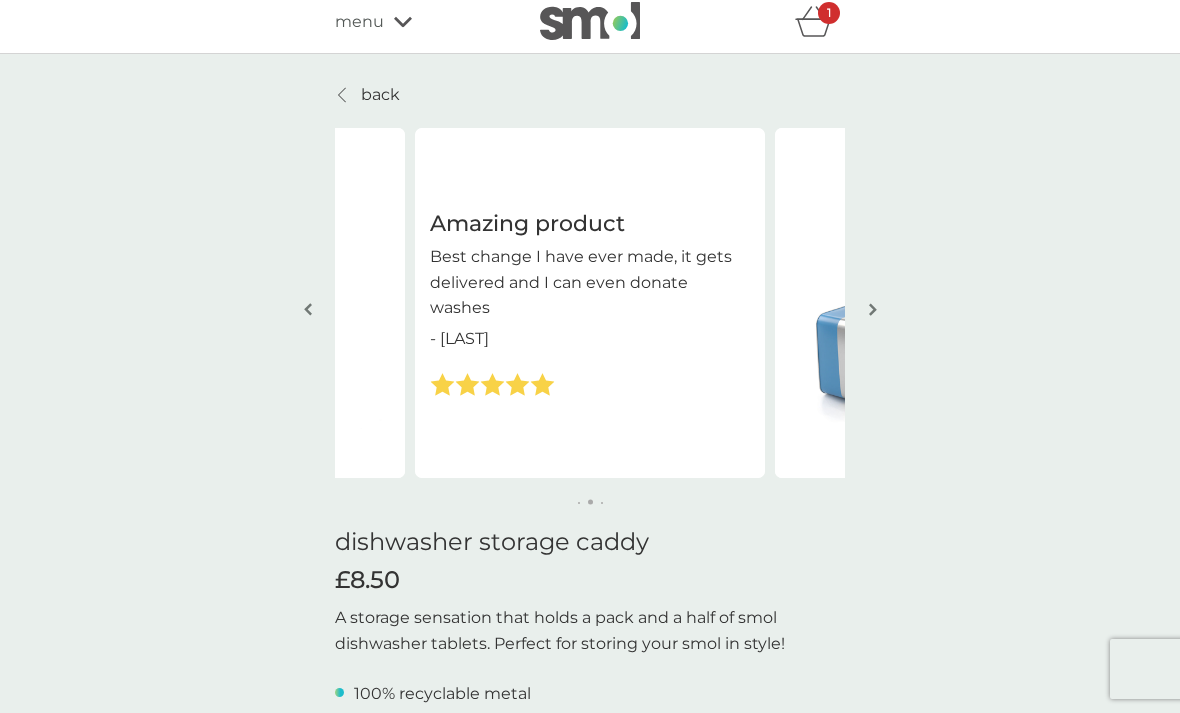 scroll, scrollTop: 0, scrollLeft: 0, axis: both 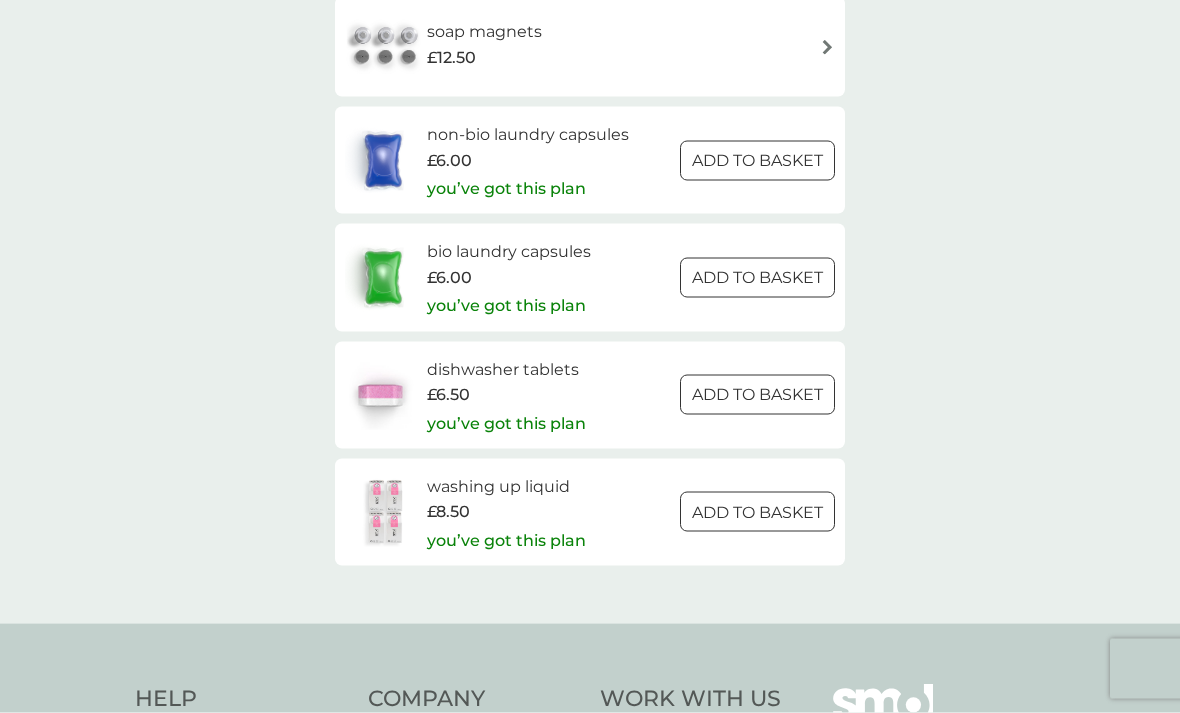 click on "bio laundry capsules" at bounding box center (509, 252) 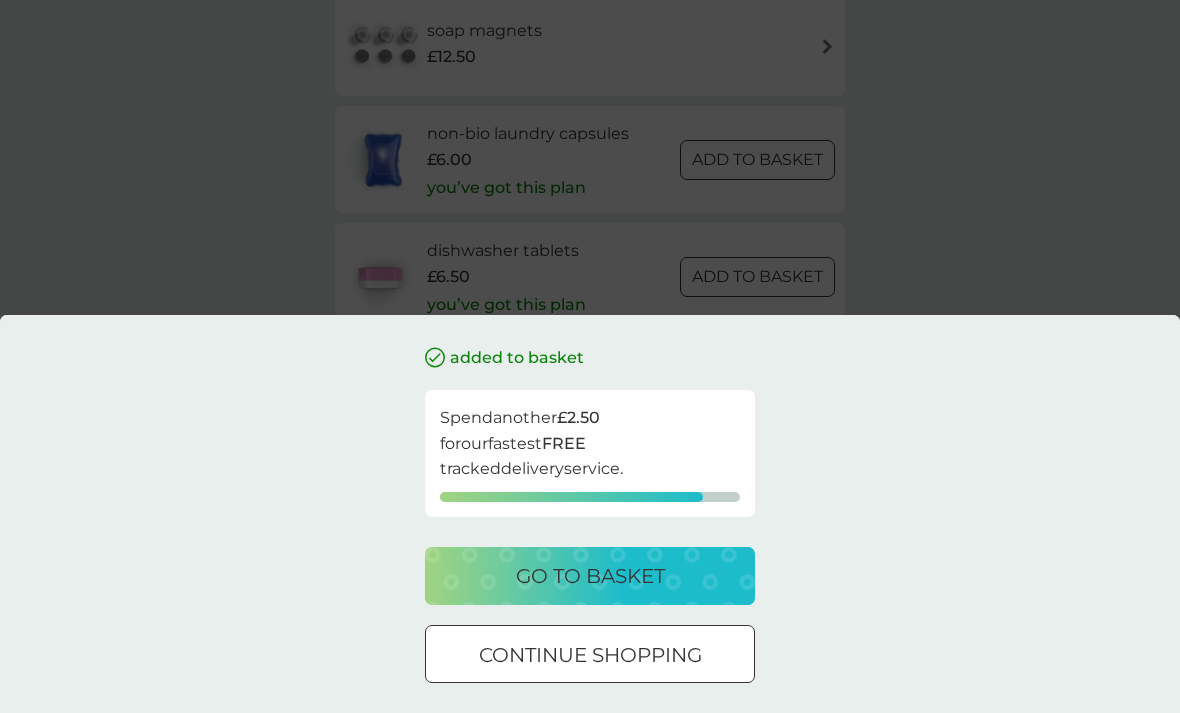 click on "added to basket Spend  another  £2.50   for  our  fastest  FREE   tracked  delivery  service.  go to basket continue shopping" at bounding box center [590, 356] 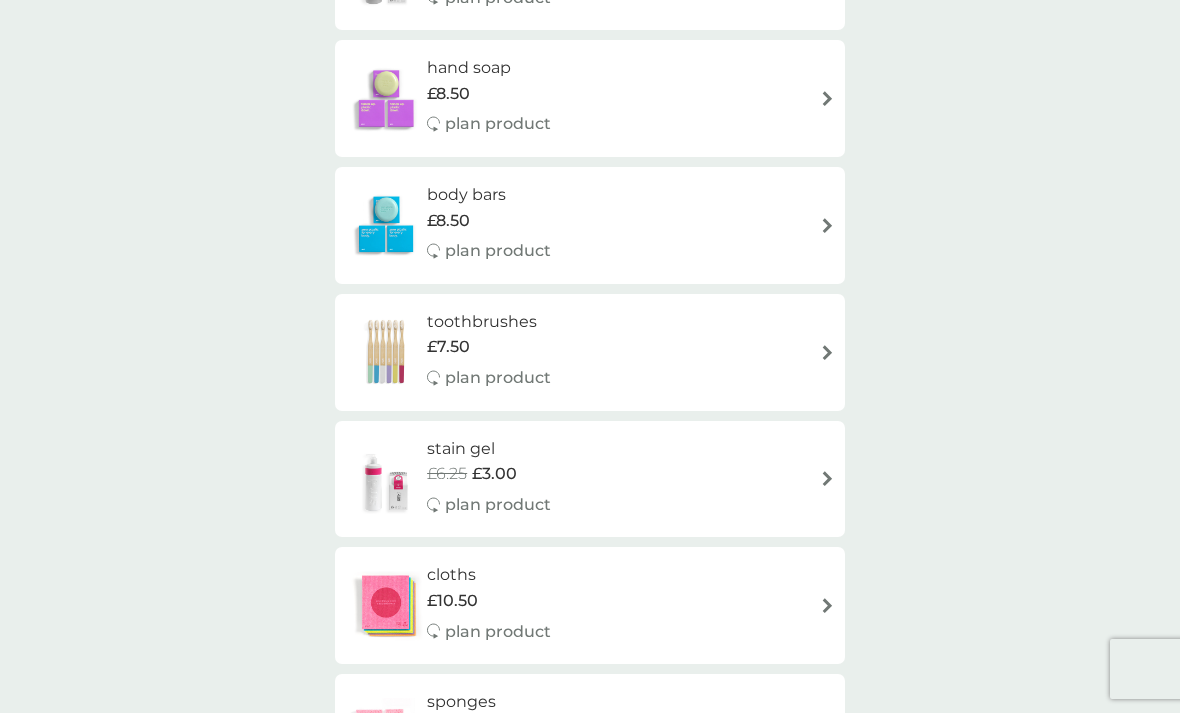 scroll, scrollTop: 1521, scrollLeft: 0, axis: vertical 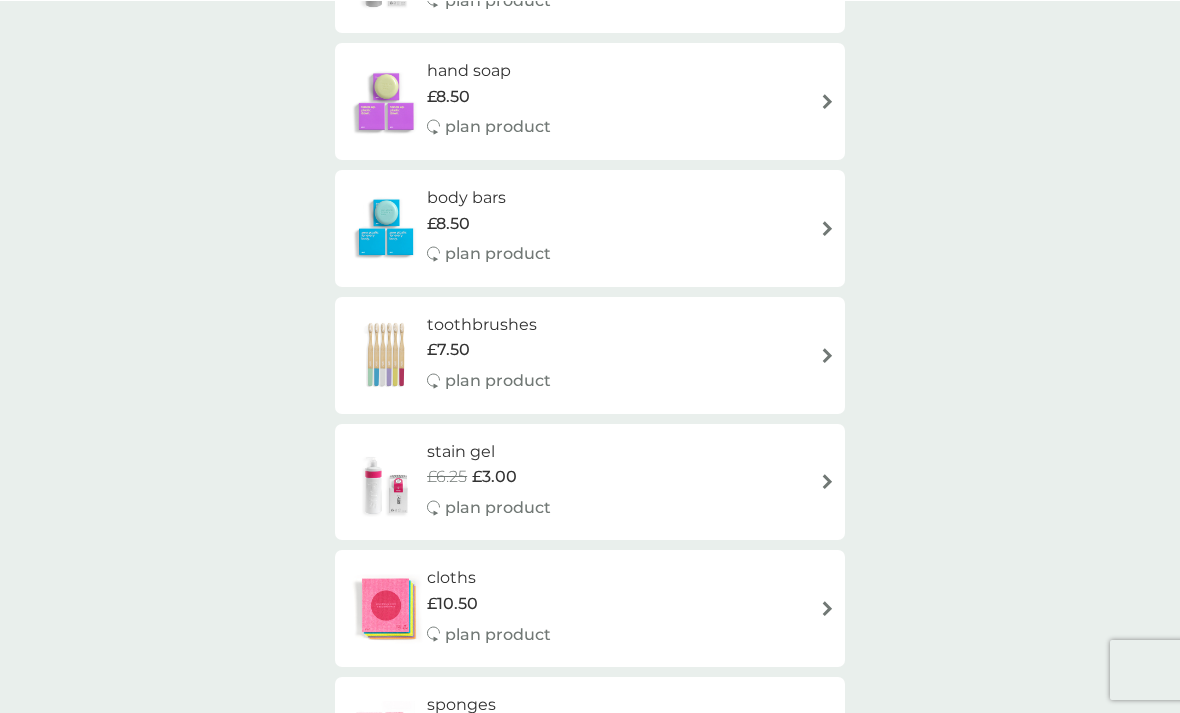 click on "smol shop all products Accessories Cleaning Dishwash Laundry Personal Care Spare Parts Surface Cleaner we   donate 1 wash   to The Hygiene Bank charity with every laundry or dishwash FREE trial. foaming handwash £3.00 plan product multi purpose spray £2.00 plan product floor cleaner £2.00 plan product foaming bathroom spray £2.00 plan product dishbrush £10.00 plan product donate a wash £0.30 plan add on bio laundry storage caddy £8.50 dishwasher storage caddy £8.50 fragrance-free laundry capsules £2.00 plan product bio laundry liquid £6.25 £3.00 plan product hand soap £8.50 plan product body bars £8.50 plan product toothbrushes £7.50 plan product stain gel £6.25 £3.00 plan product cloths £10.50 plan product sponges £6.25 plan product non-bio laundry storage caddy £8.50 non-bio laundry liquid £6.25 £3.00 plan product shampoo bars £8.50 plan product toothpaste £12.50 plan product rubber gloves £5.25 soap magnets £12.50 non-bio laundry capsules £6.00 you’ve got this plan ADD TO BASKET" at bounding box center [590, 227] 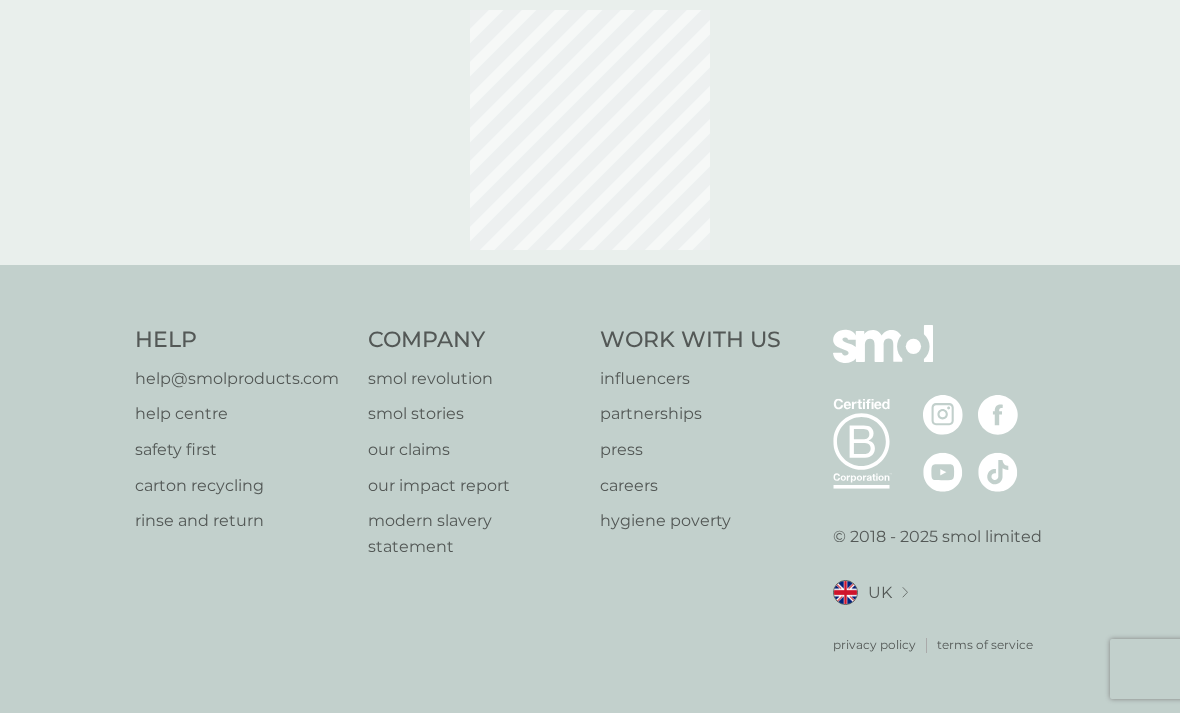 scroll, scrollTop: 64, scrollLeft: 0, axis: vertical 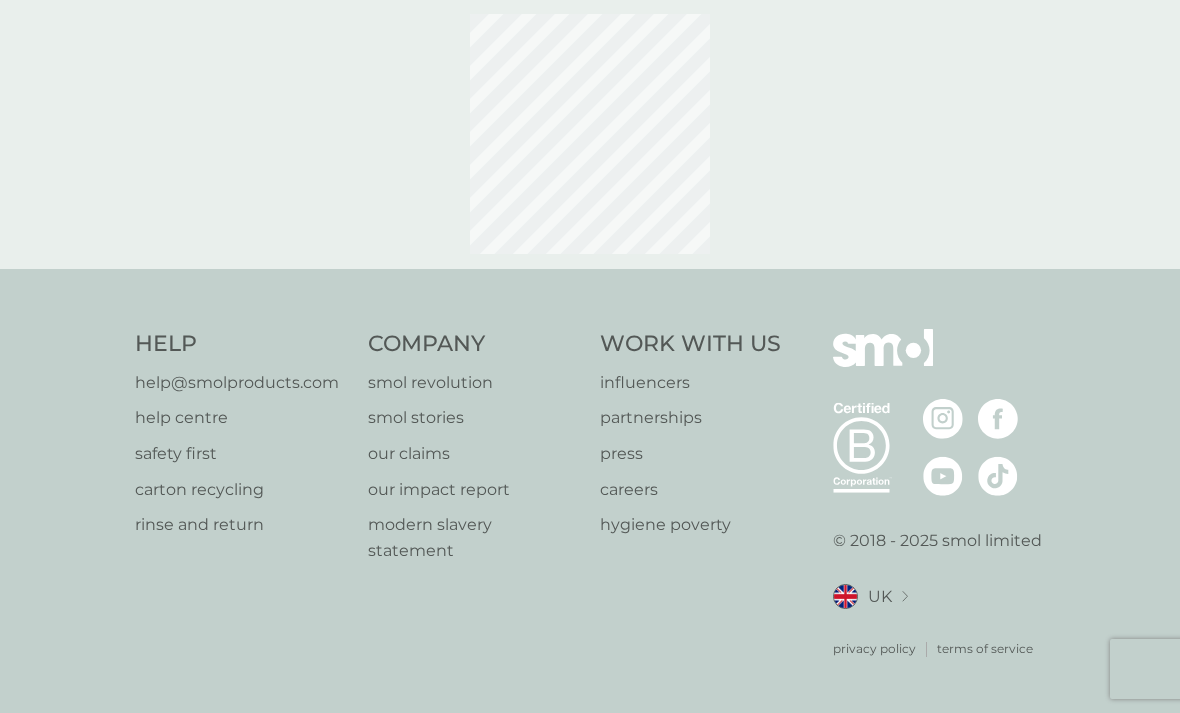 select on "182" 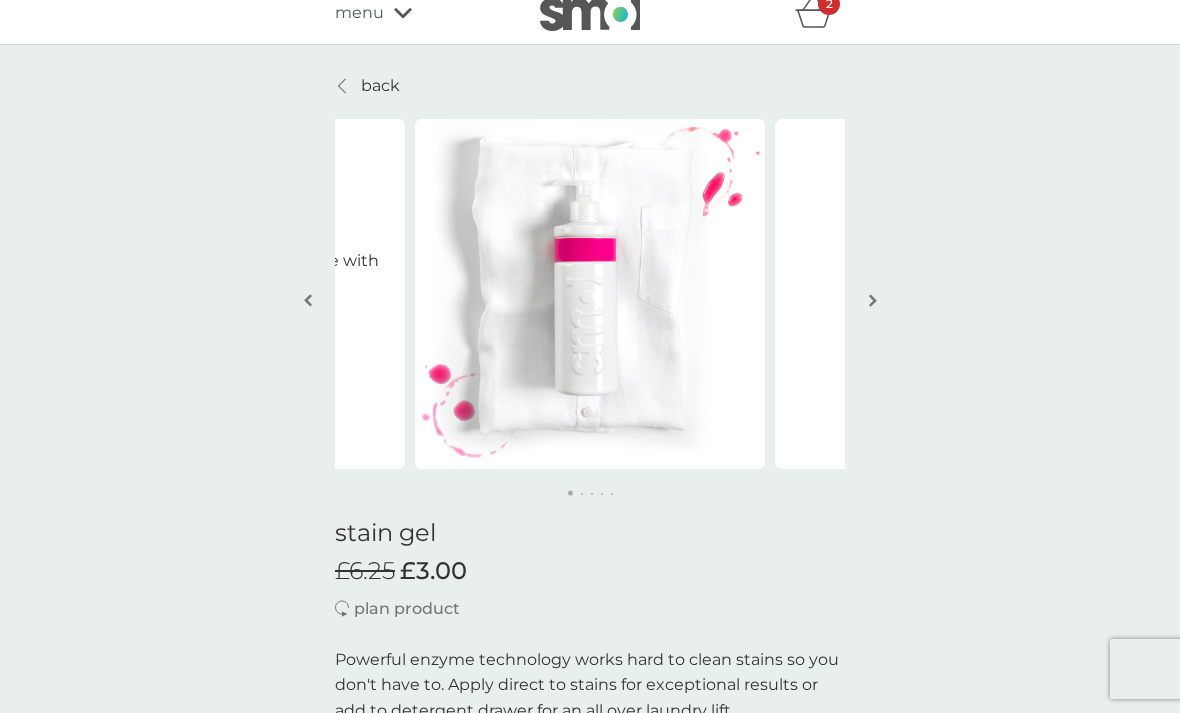 scroll, scrollTop: 0, scrollLeft: 0, axis: both 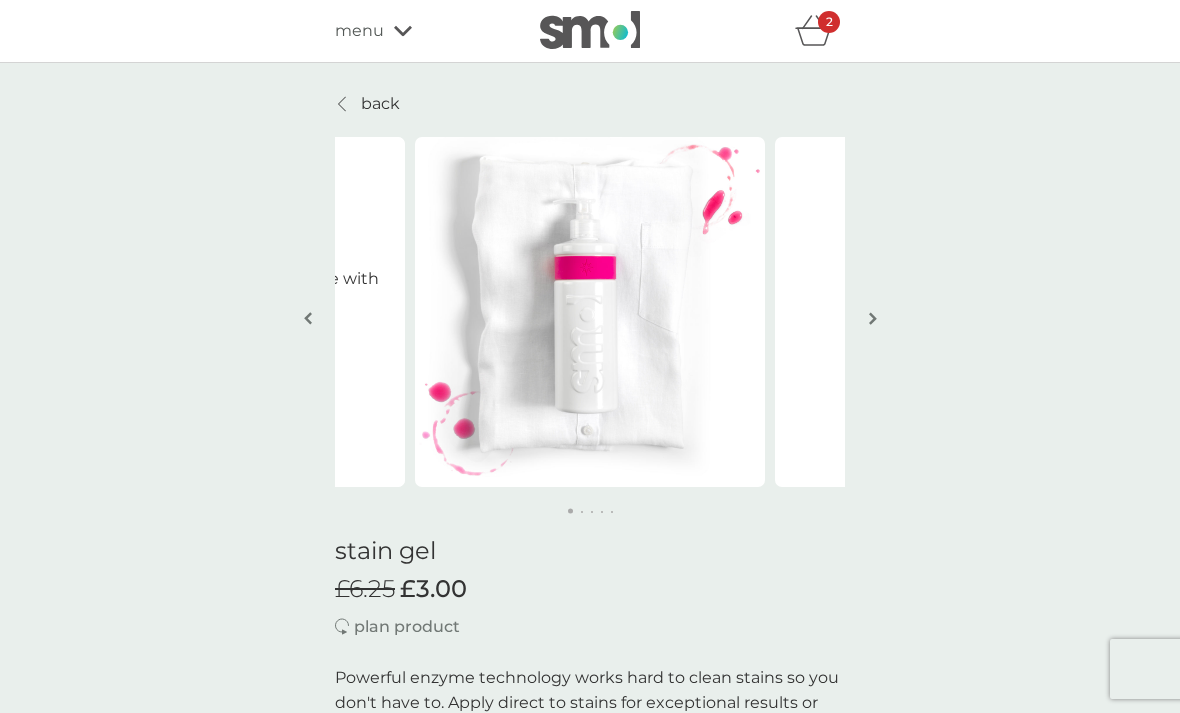 click 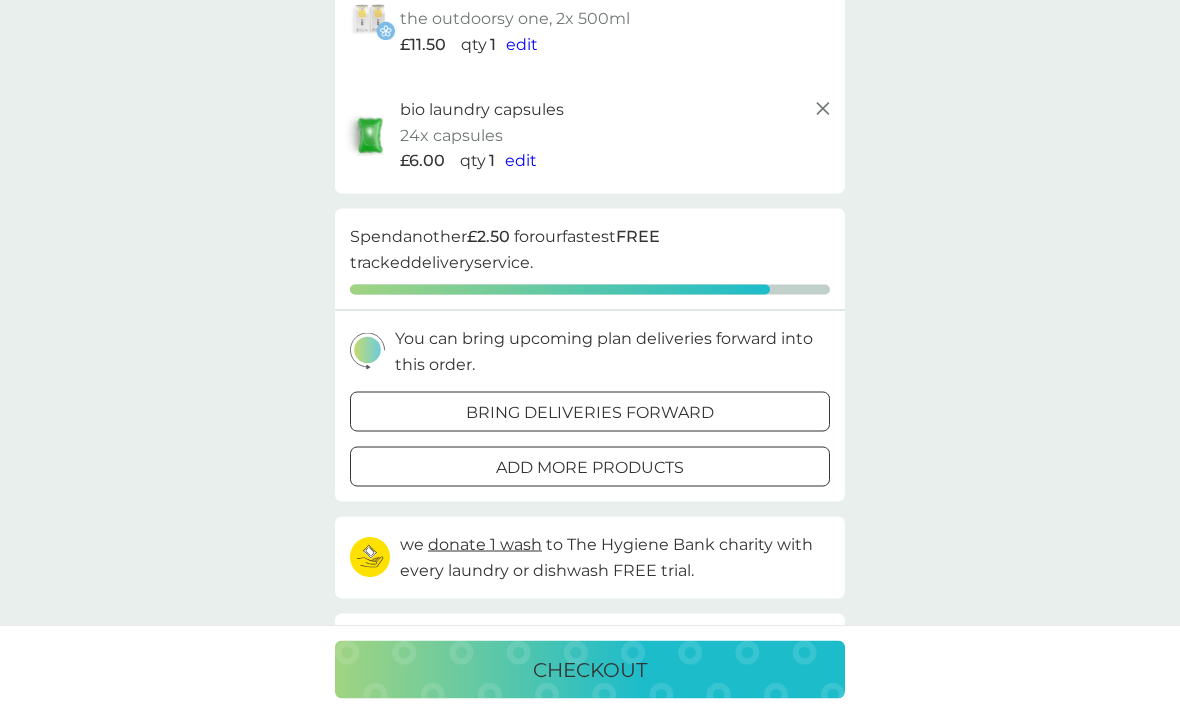 scroll, scrollTop: 238, scrollLeft: 0, axis: vertical 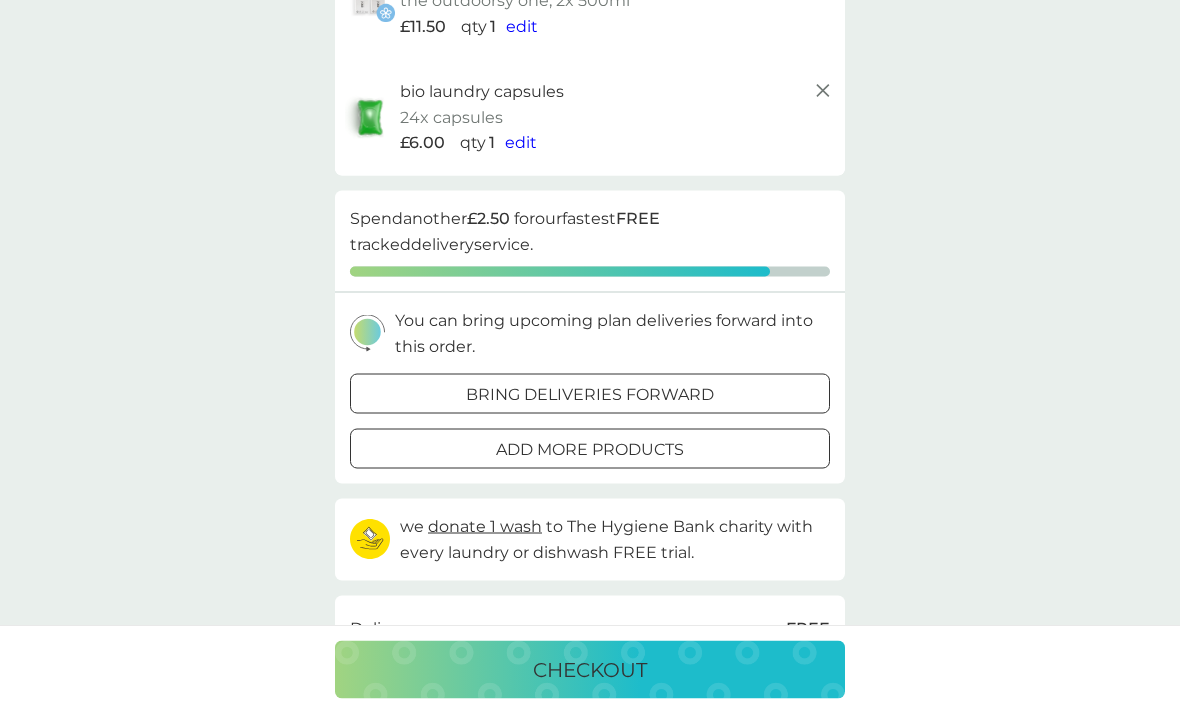 click on "add more products" at bounding box center (590, 450) 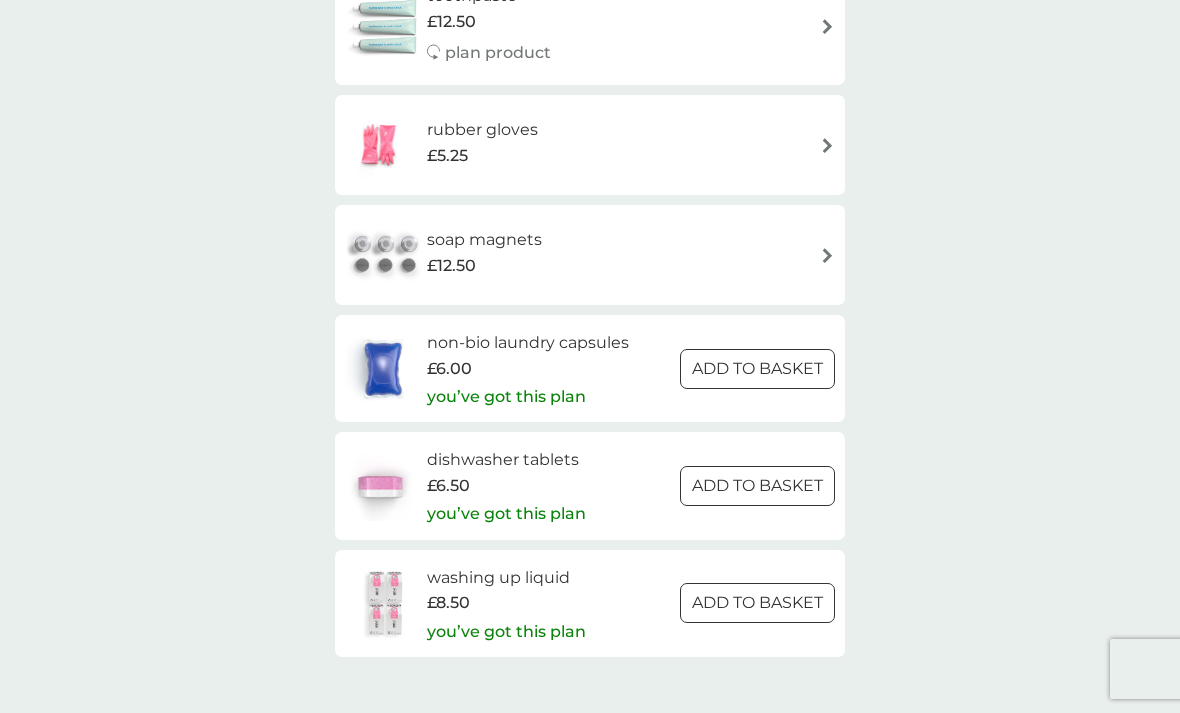 scroll, scrollTop: 2720, scrollLeft: 0, axis: vertical 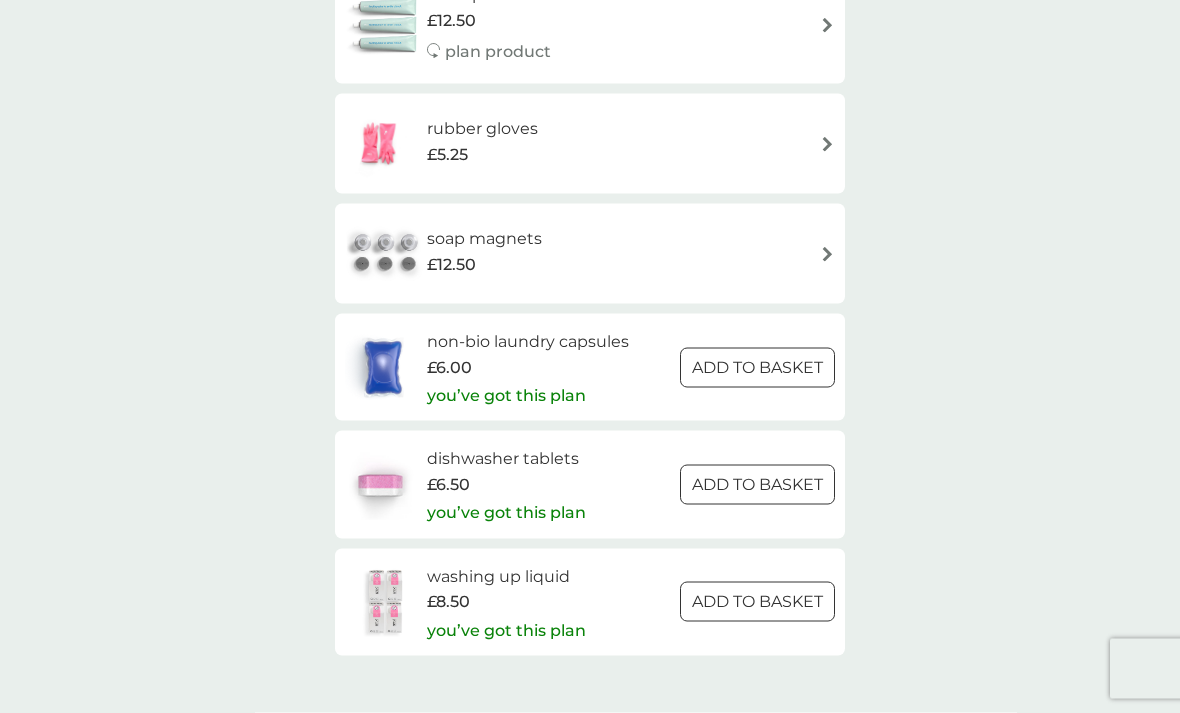 click on "ADD TO BASKET" at bounding box center [757, 368] 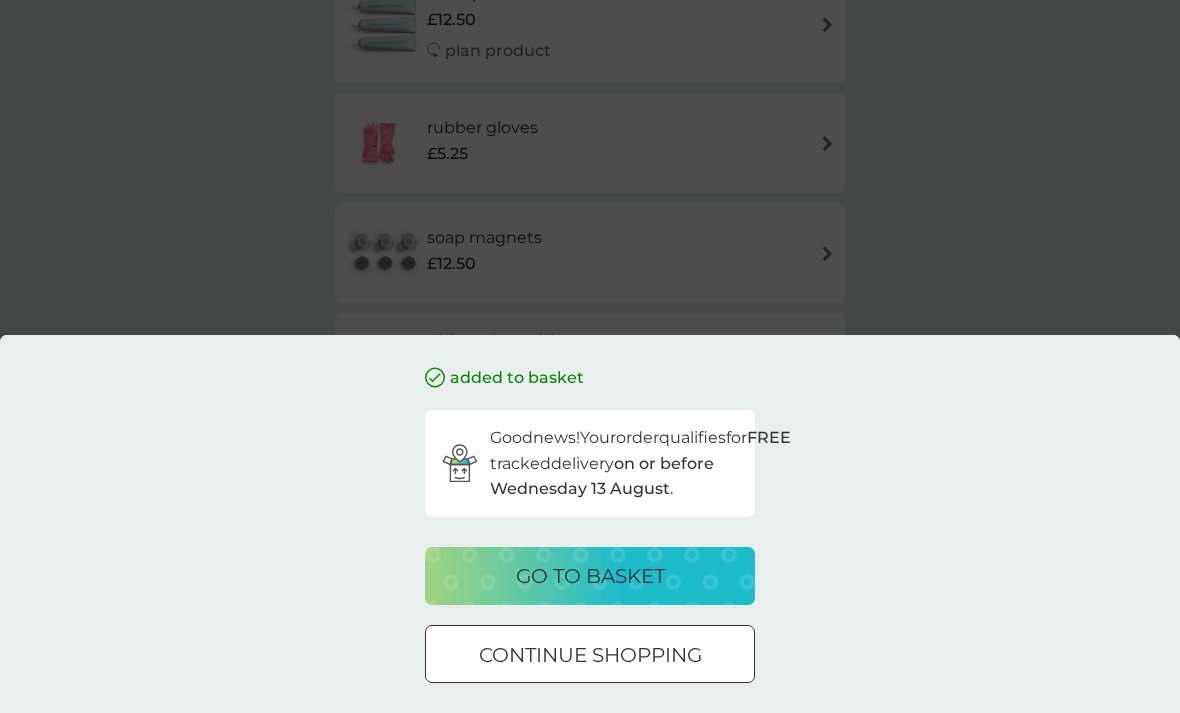 click on "go to basket" at bounding box center (590, 576) 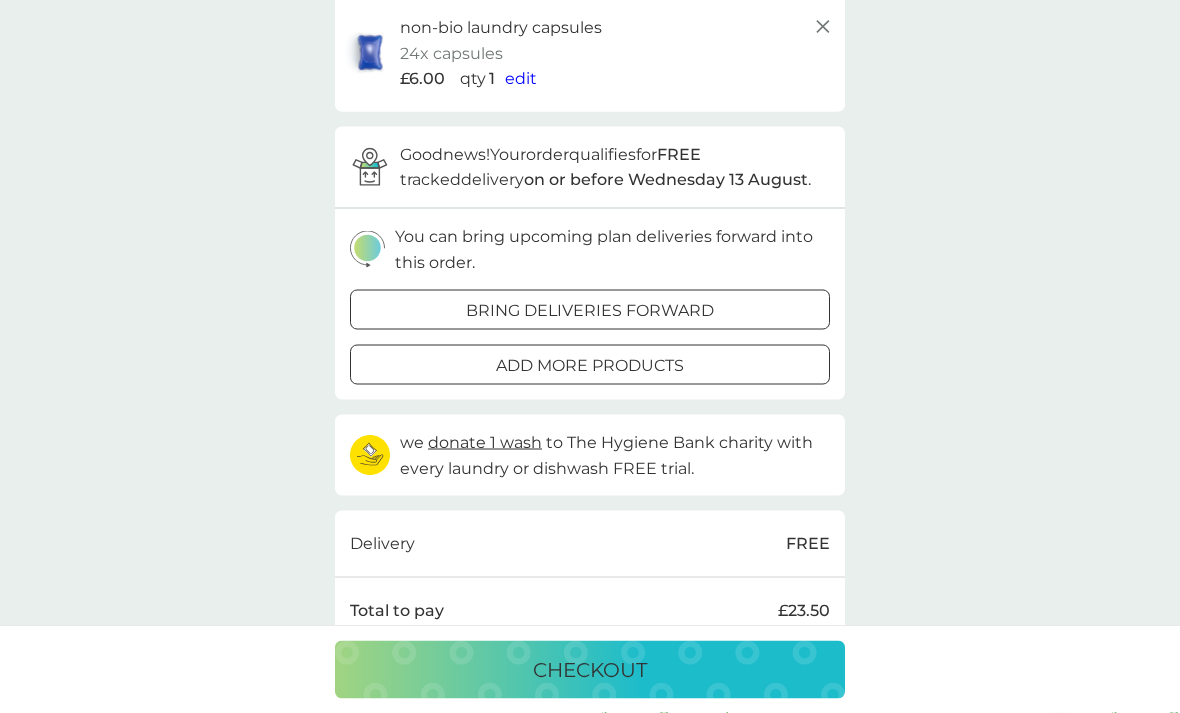 scroll, scrollTop: 420, scrollLeft: 0, axis: vertical 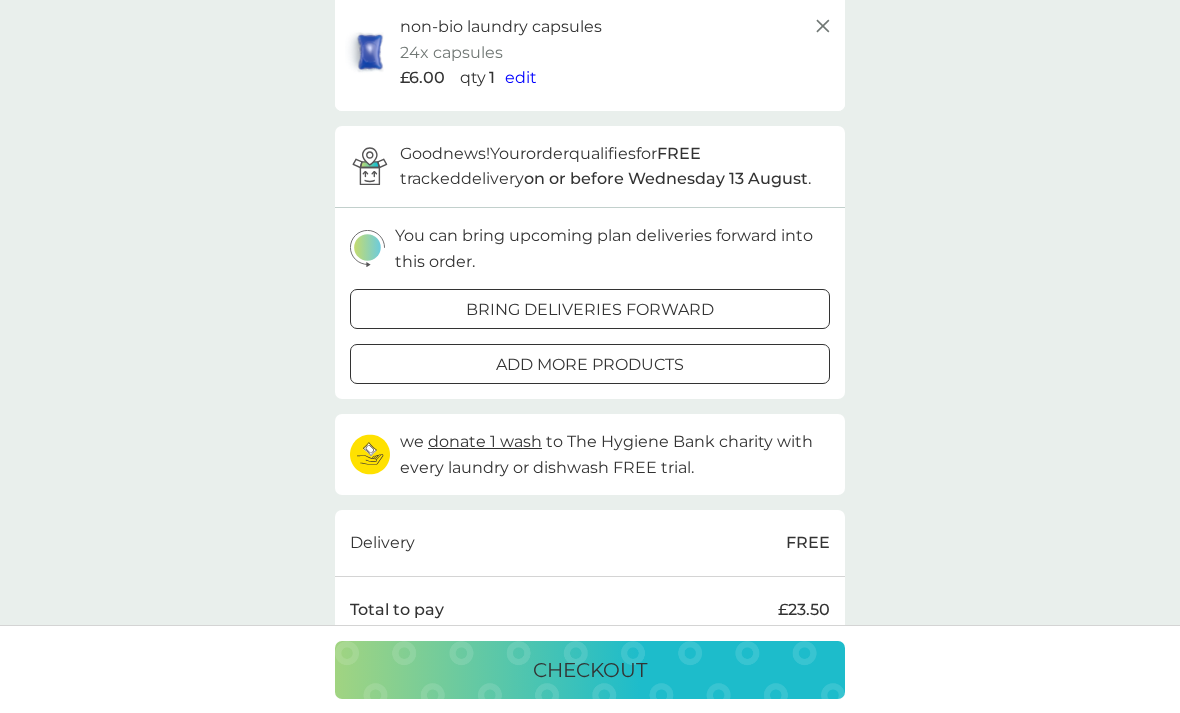 click on "checkout" at bounding box center (590, 670) 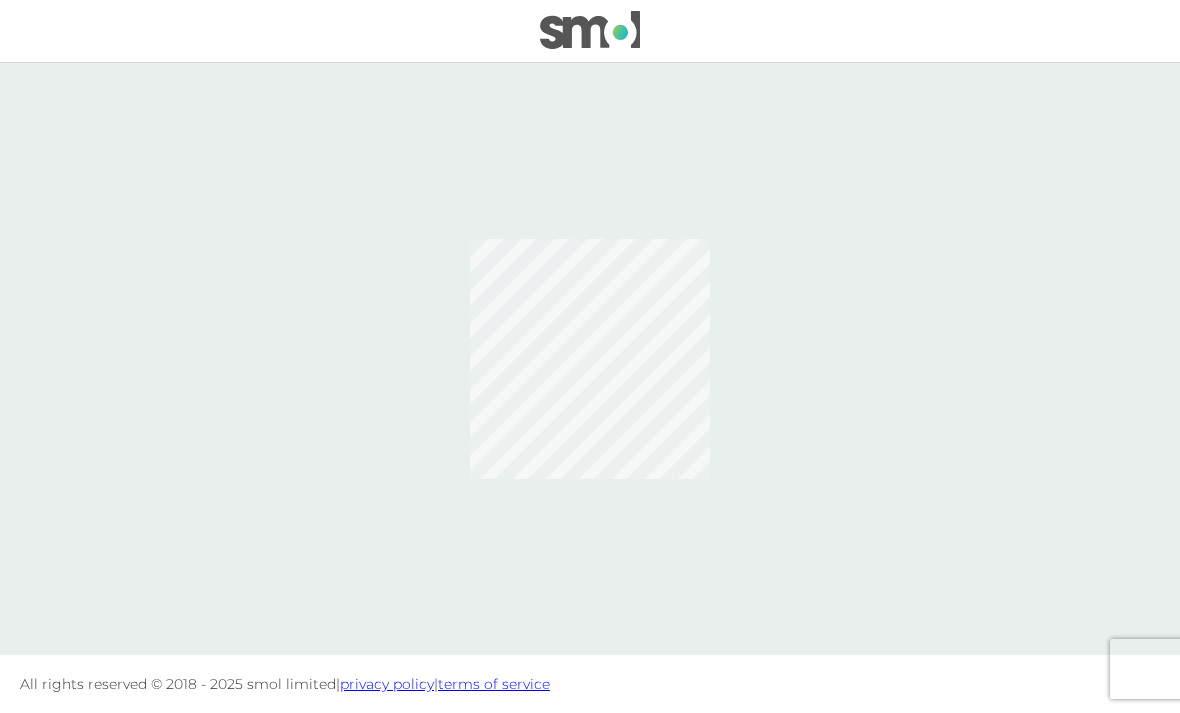 scroll, scrollTop: 0, scrollLeft: 0, axis: both 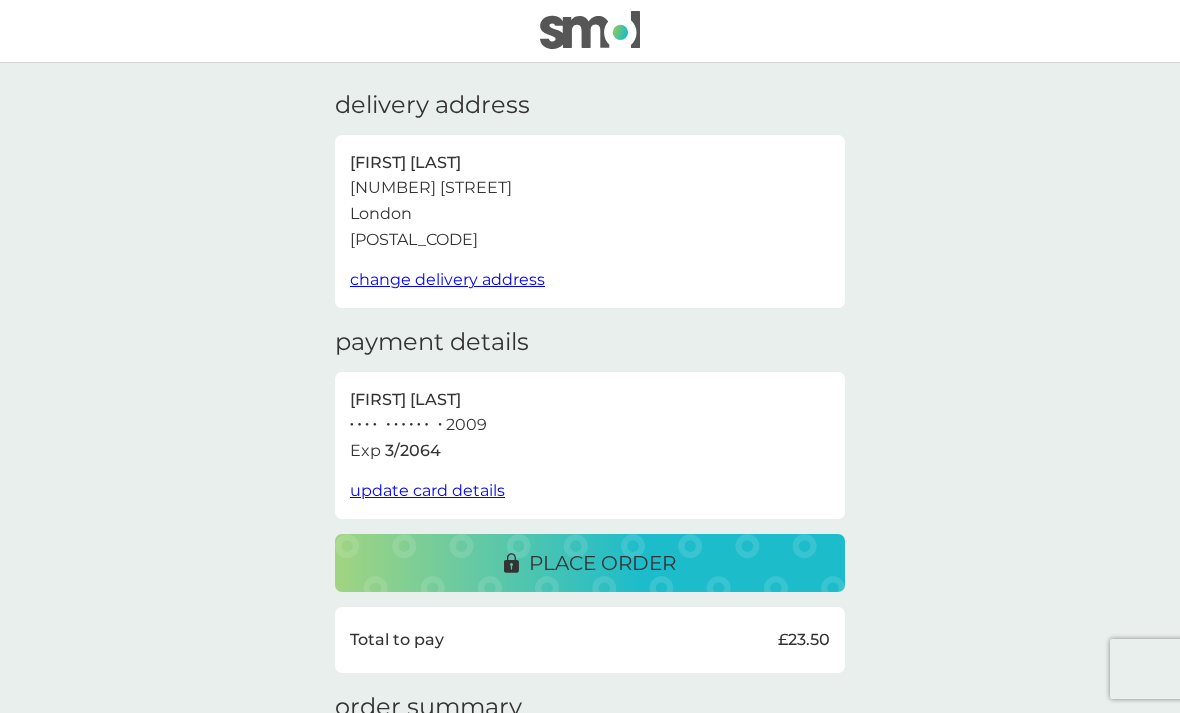 click on "place order" at bounding box center (590, 563) 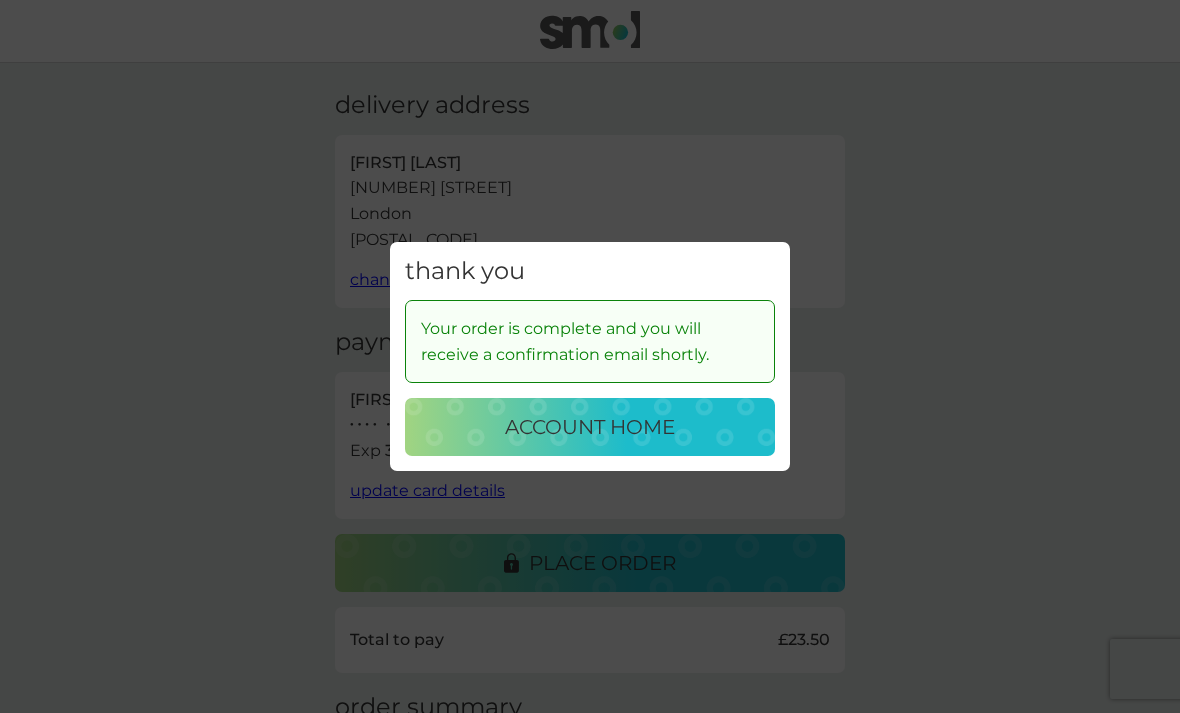 click on "account home" at bounding box center (590, 427) 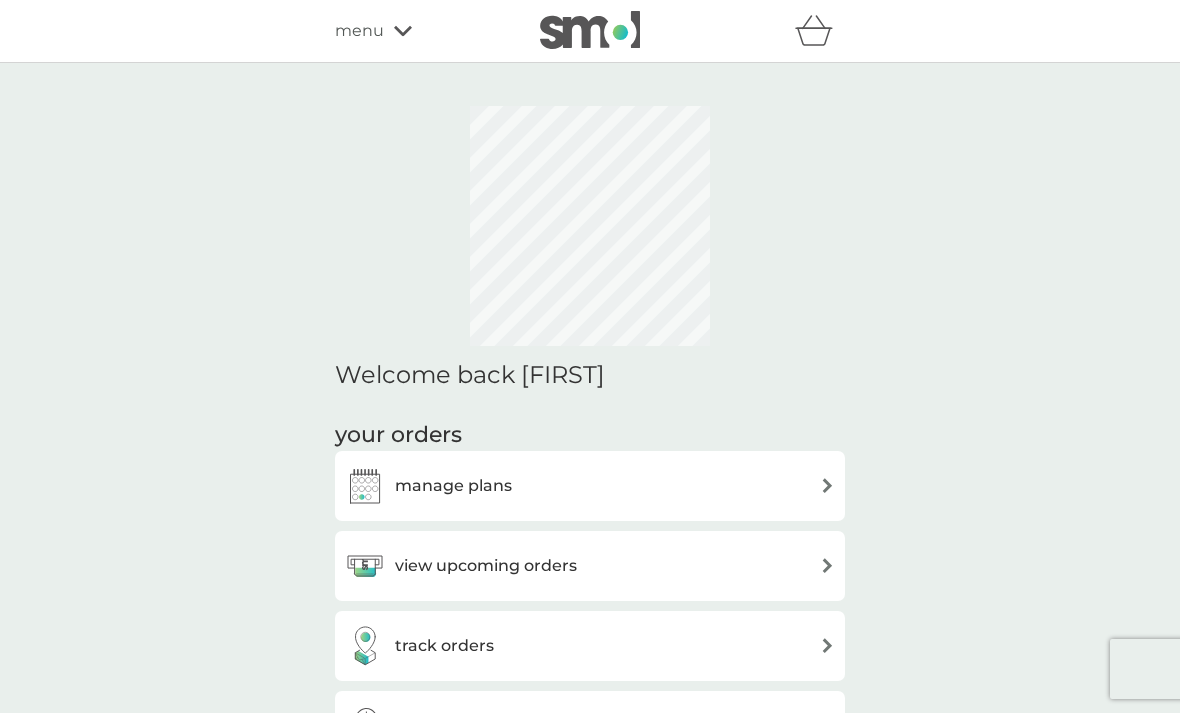 scroll, scrollTop: 0, scrollLeft: 0, axis: both 